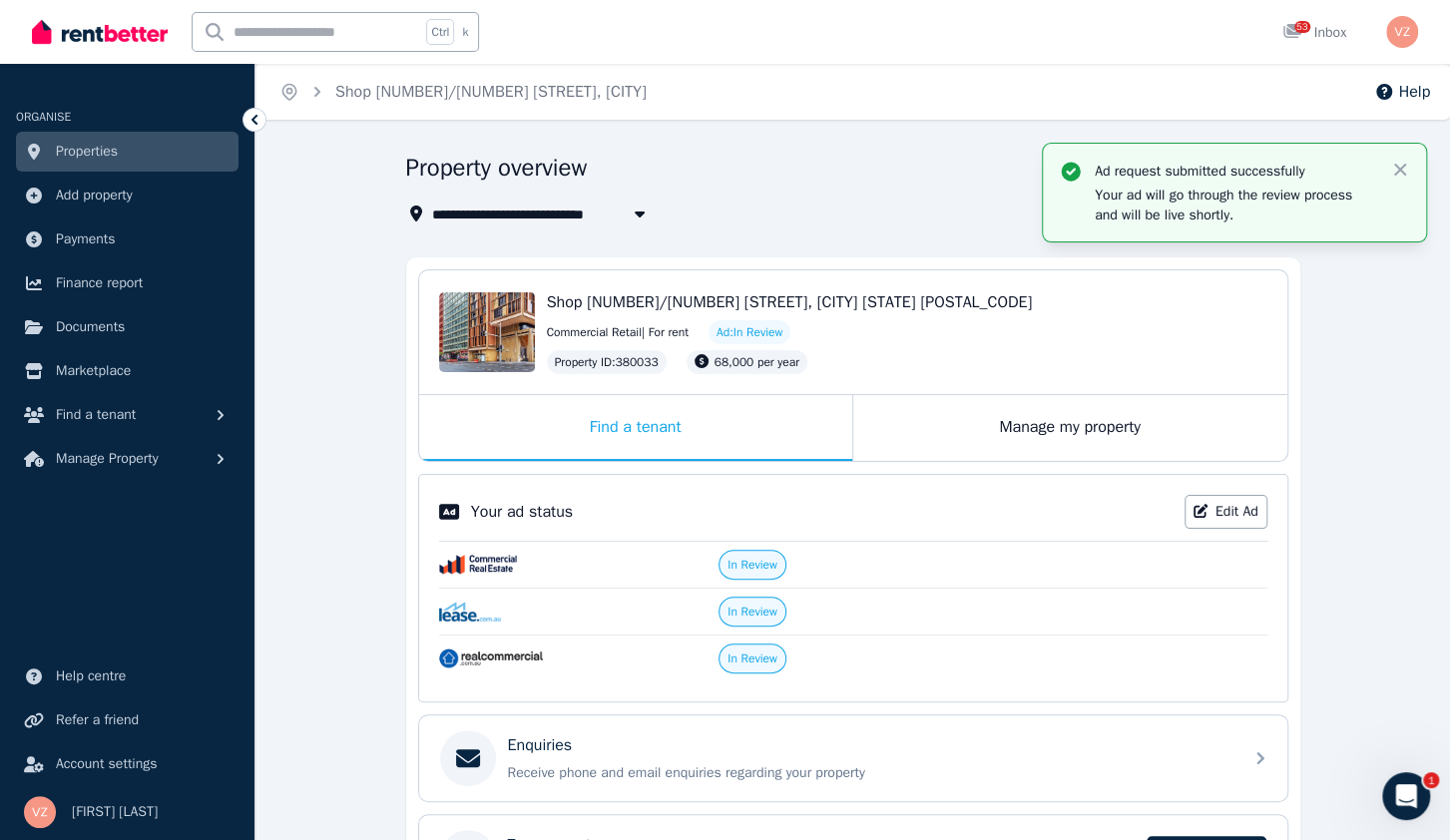 scroll, scrollTop: 0, scrollLeft: 0, axis: both 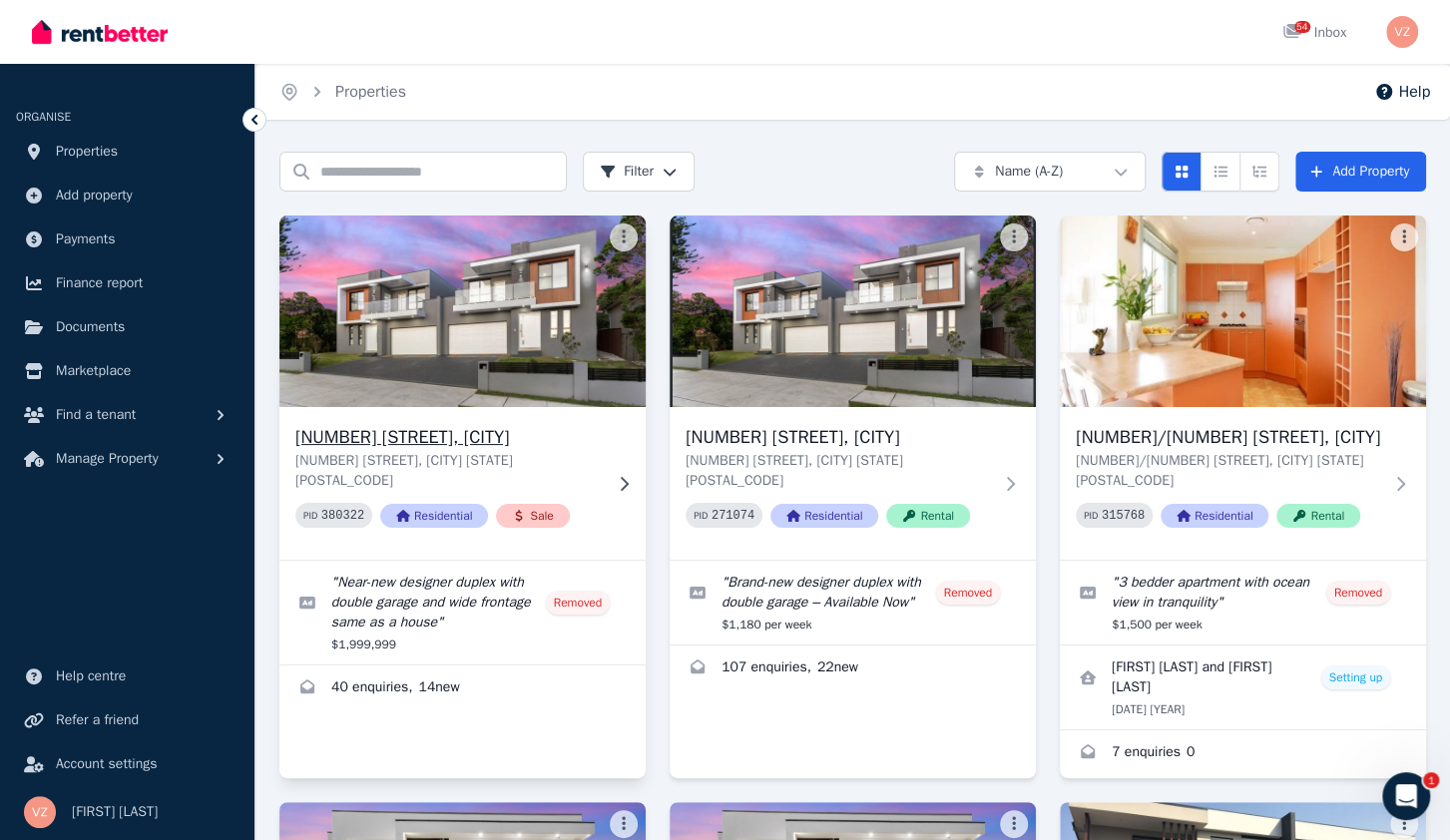 click at bounding box center (462, 311) 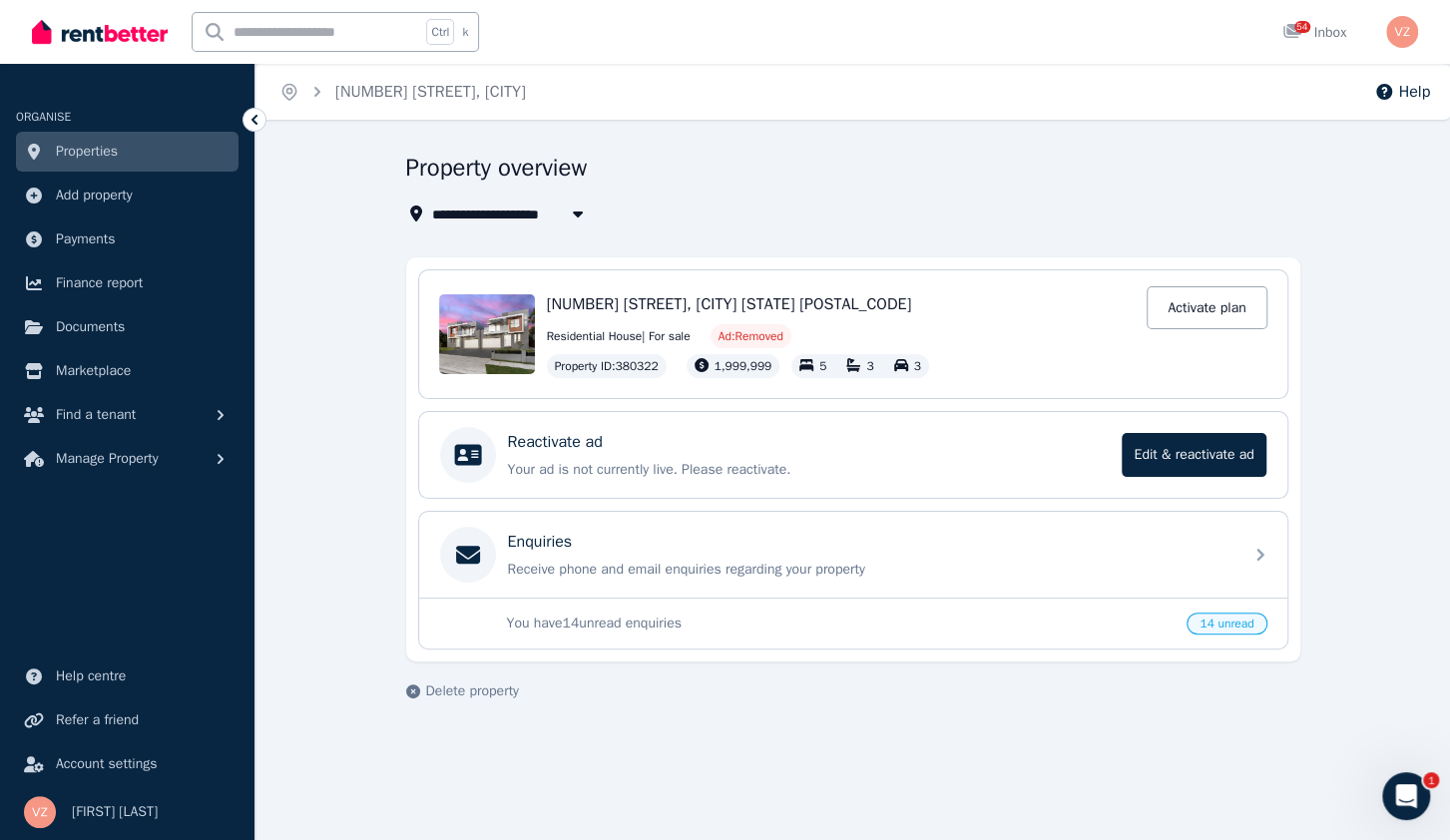 drag, startPoint x: 827, startPoint y: 727, endPoint x: 763, endPoint y: 734, distance: 64.381674 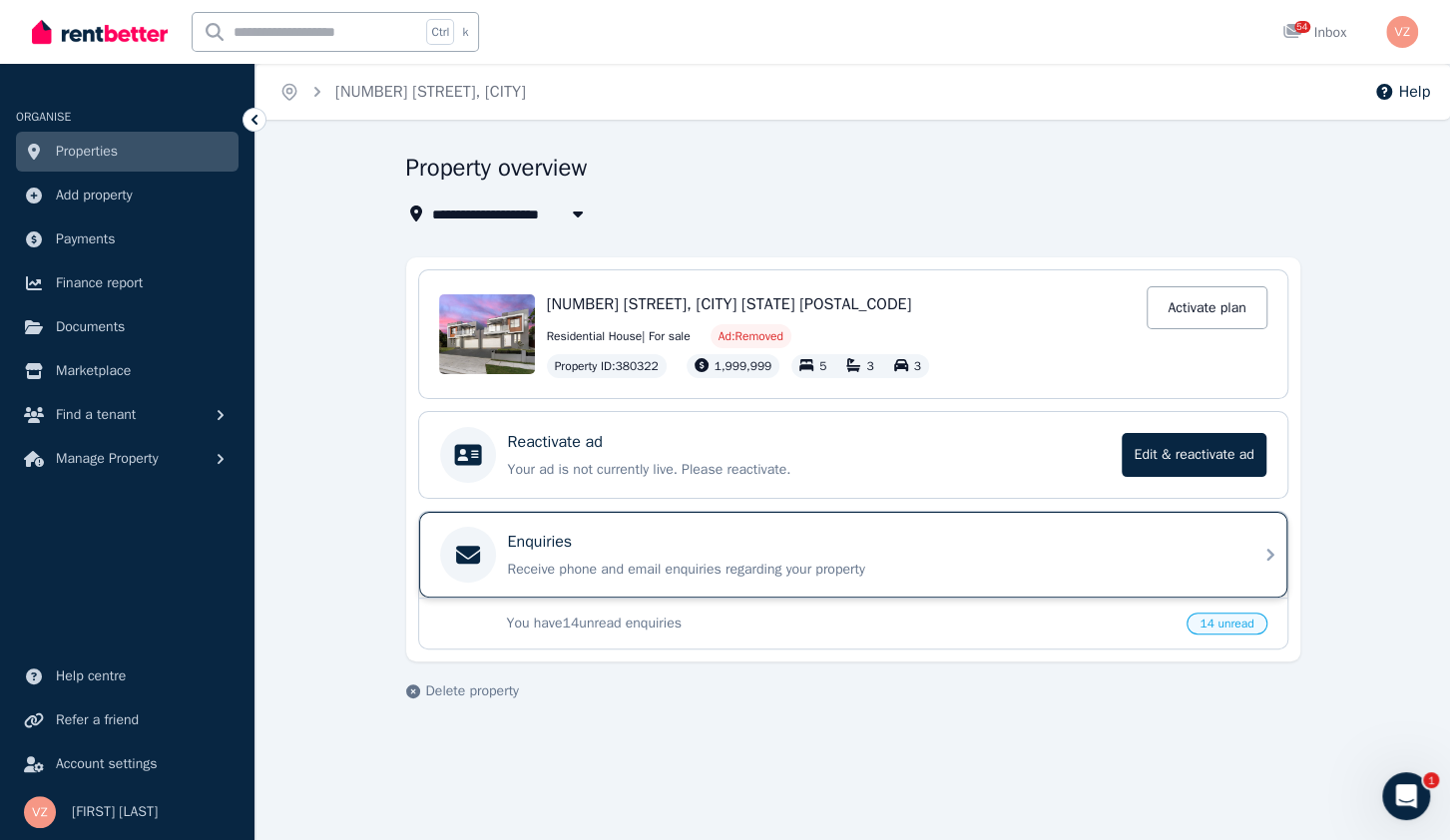 click on "Enquiries Receive phone and email enquiries regarding your property" at bounding box center [869, 555] 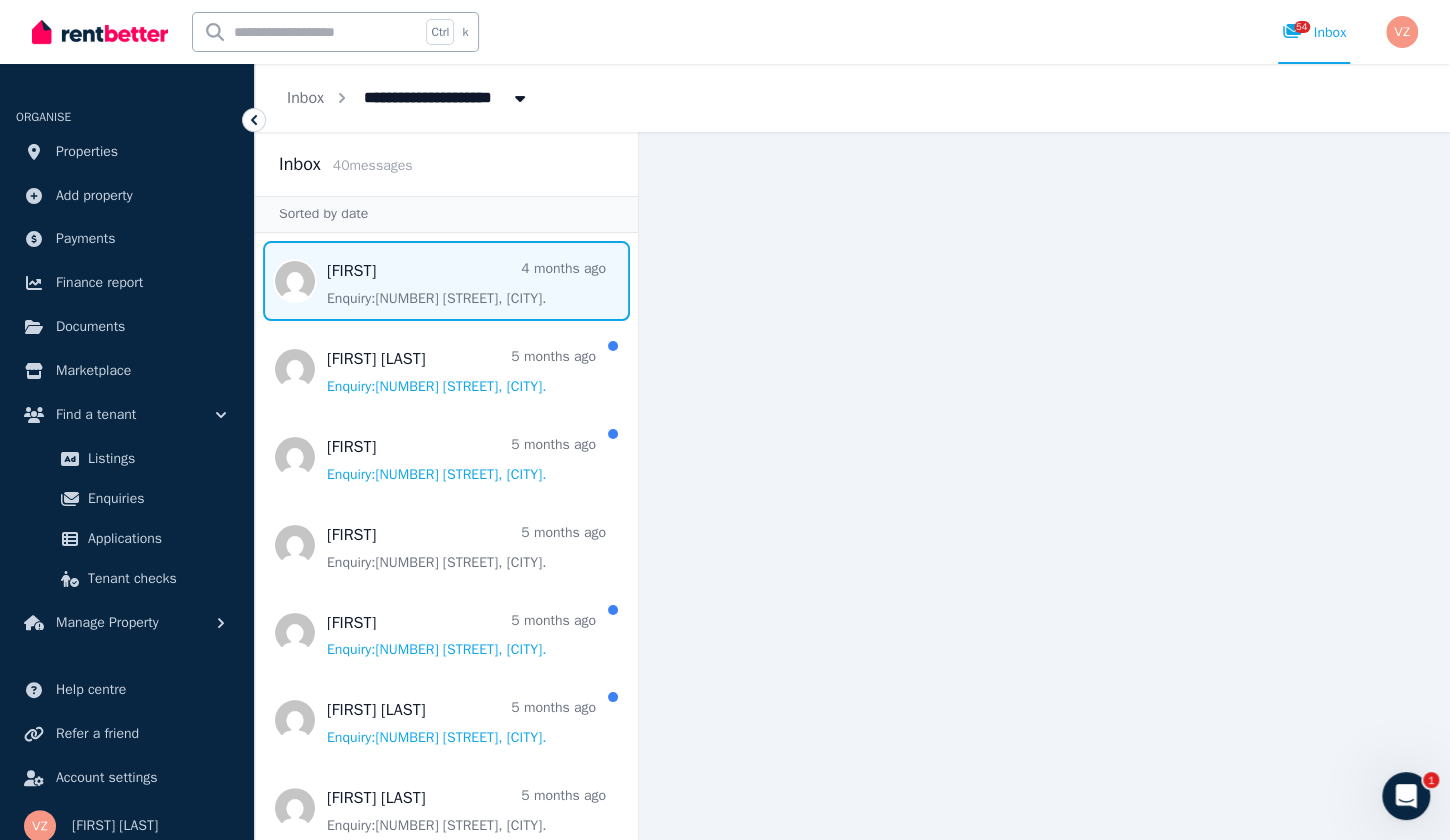 click at bounding box center [446, 281] 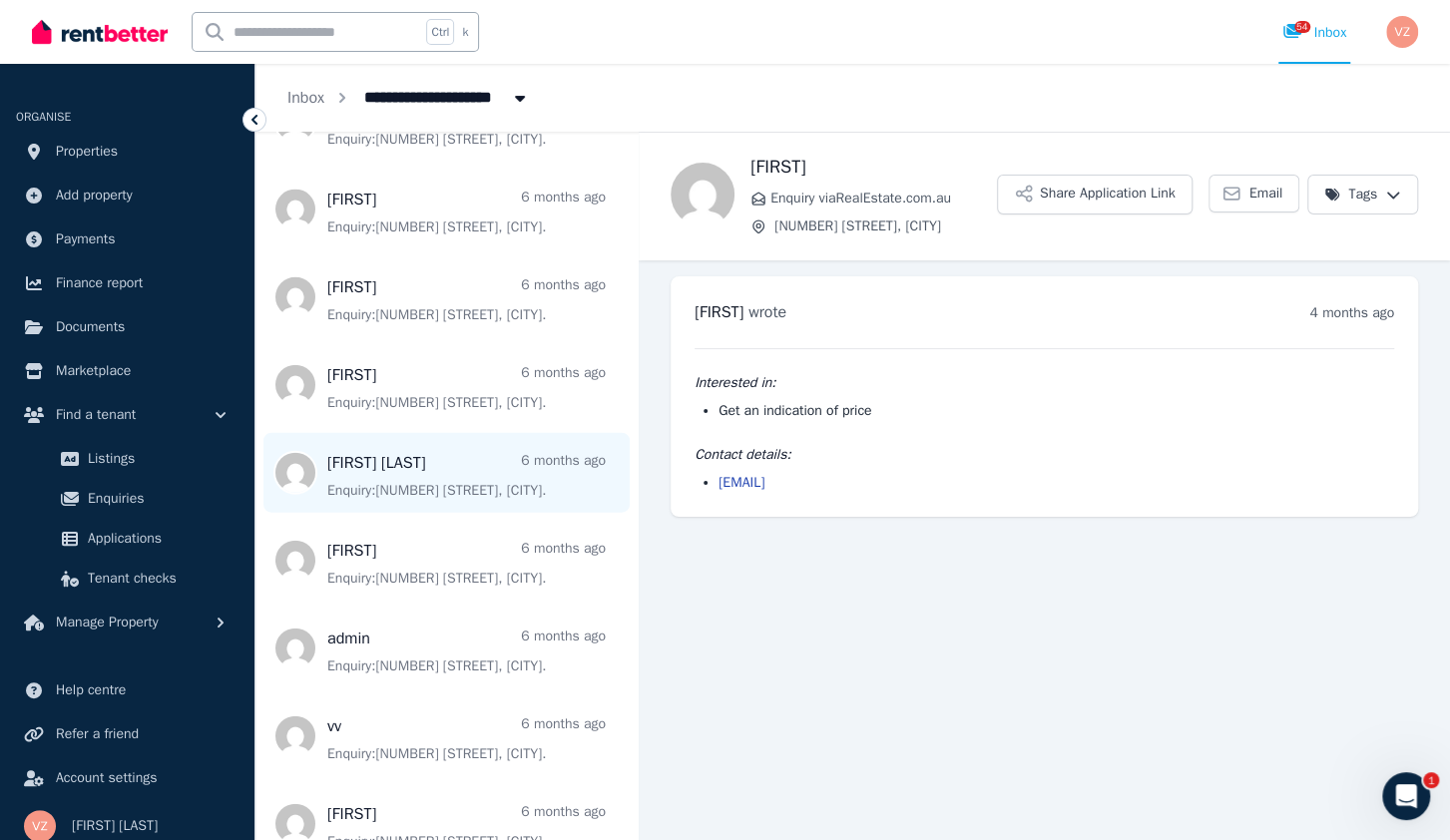 scroll, scrollTop: 2912, scrollLeft: 0, axis: vertical 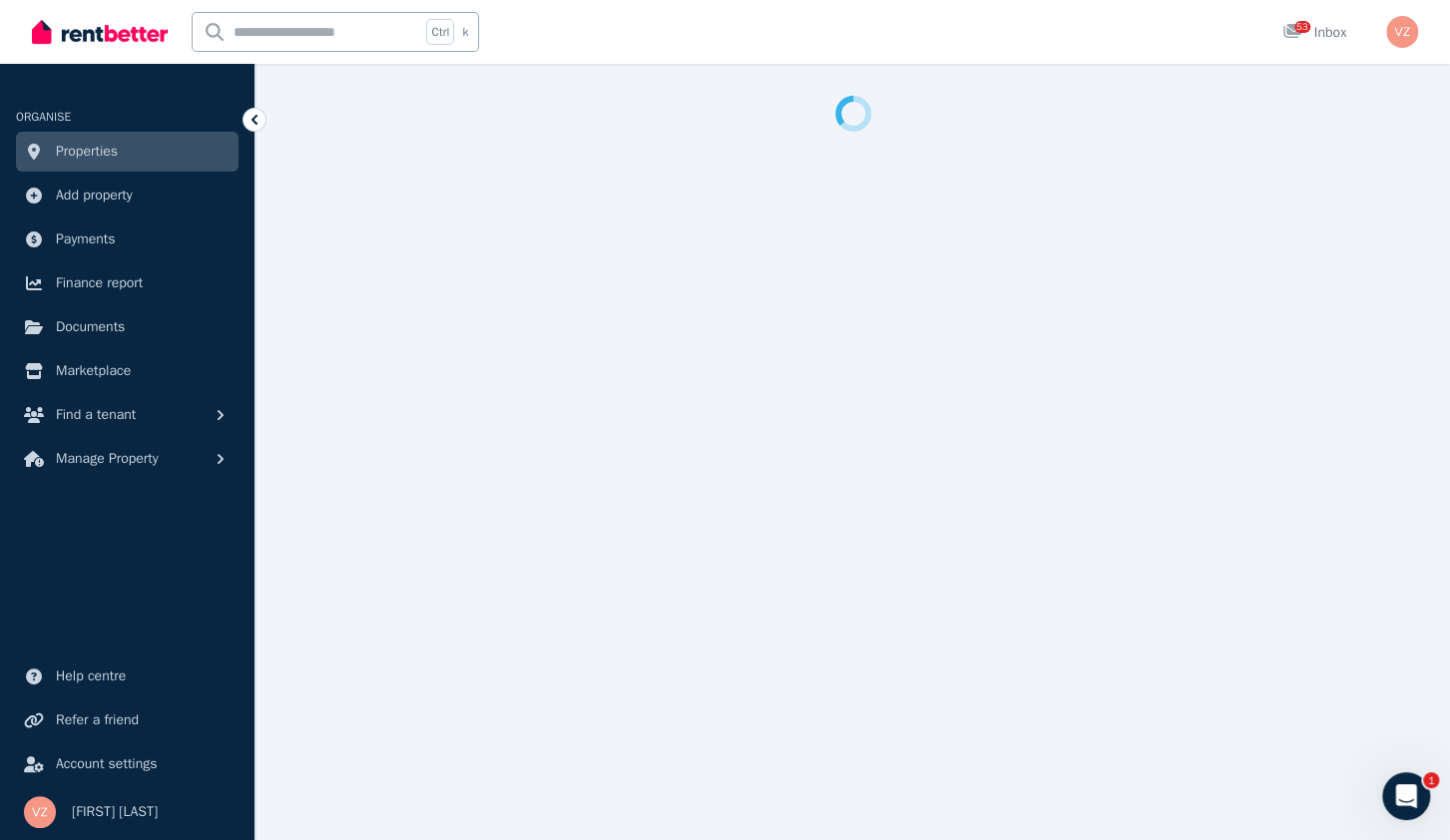 select on "***" 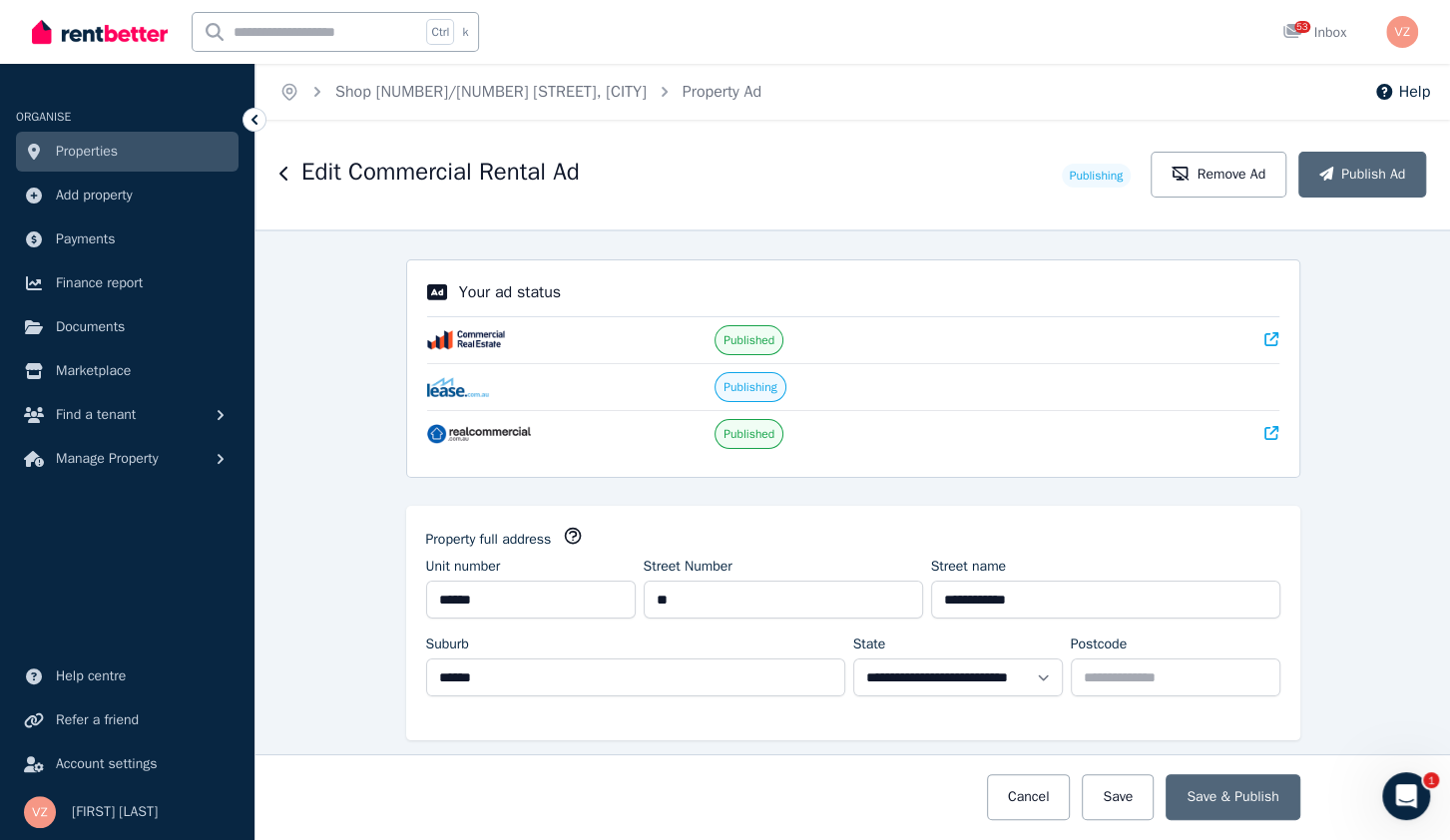 click on "Properties" at bounding box center (127, 152) 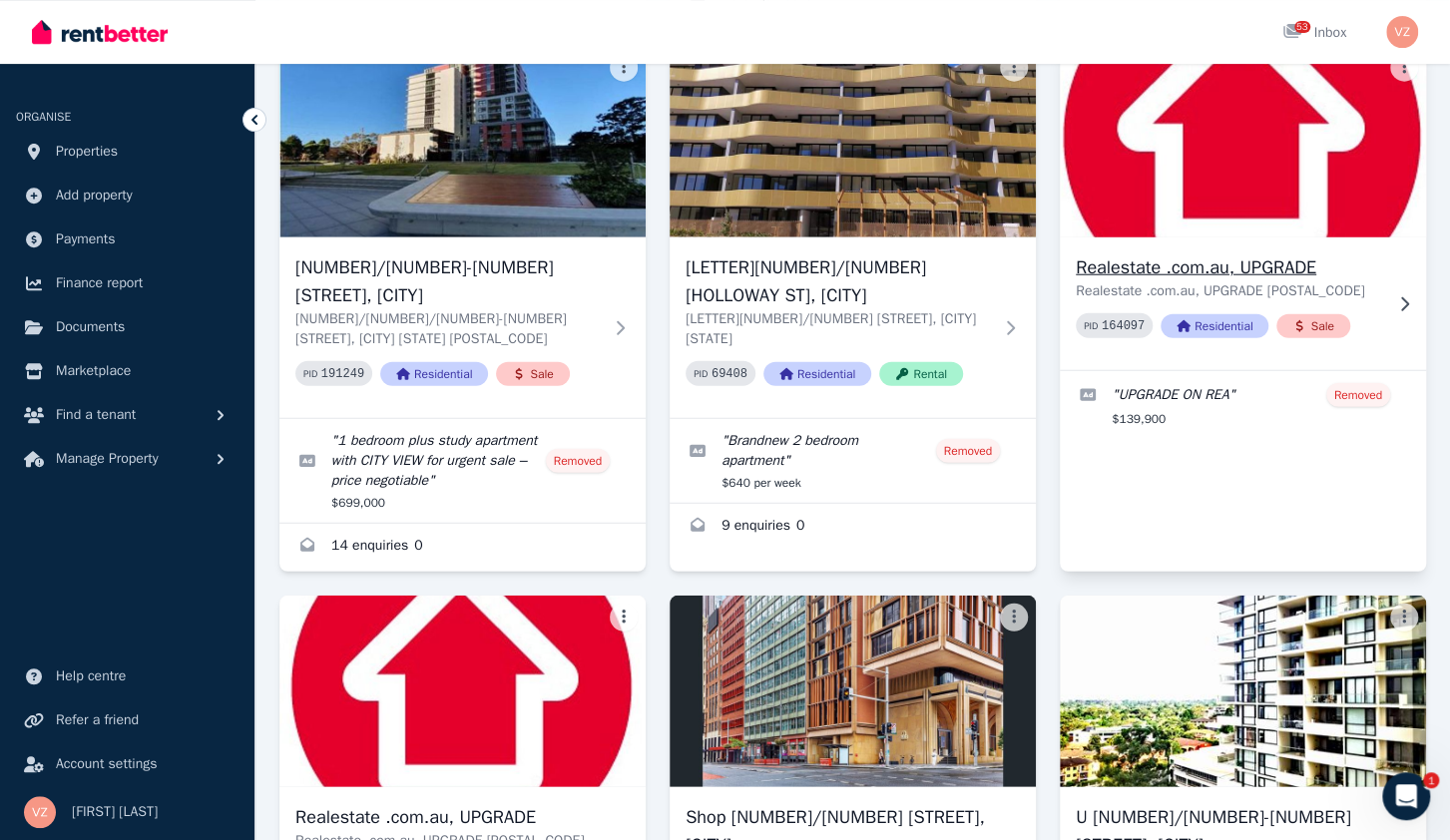 scroll, scrollTop: 3009, scrollLeft: 0, axis: vertical 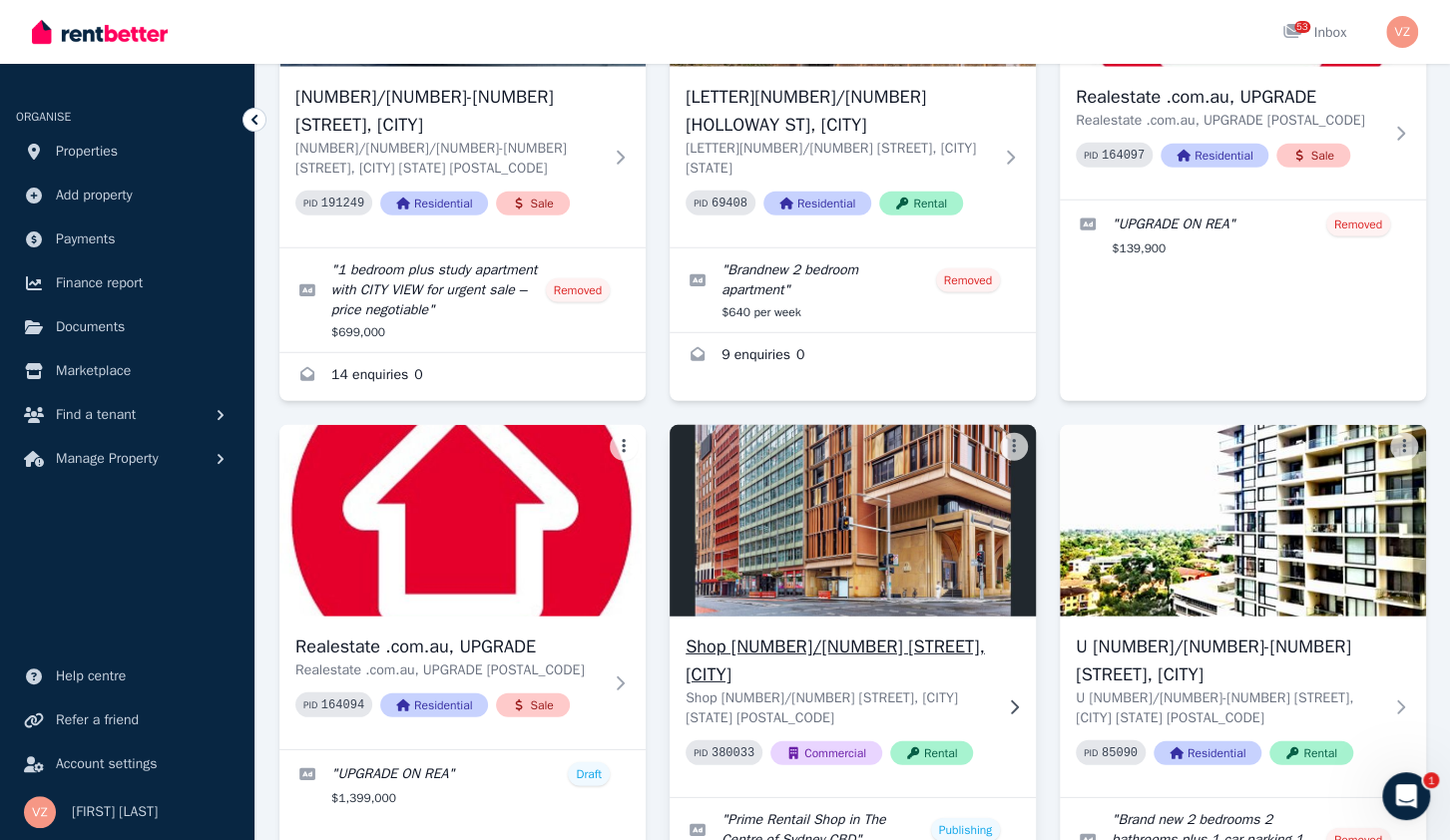 click at bounding box center (852, 521) 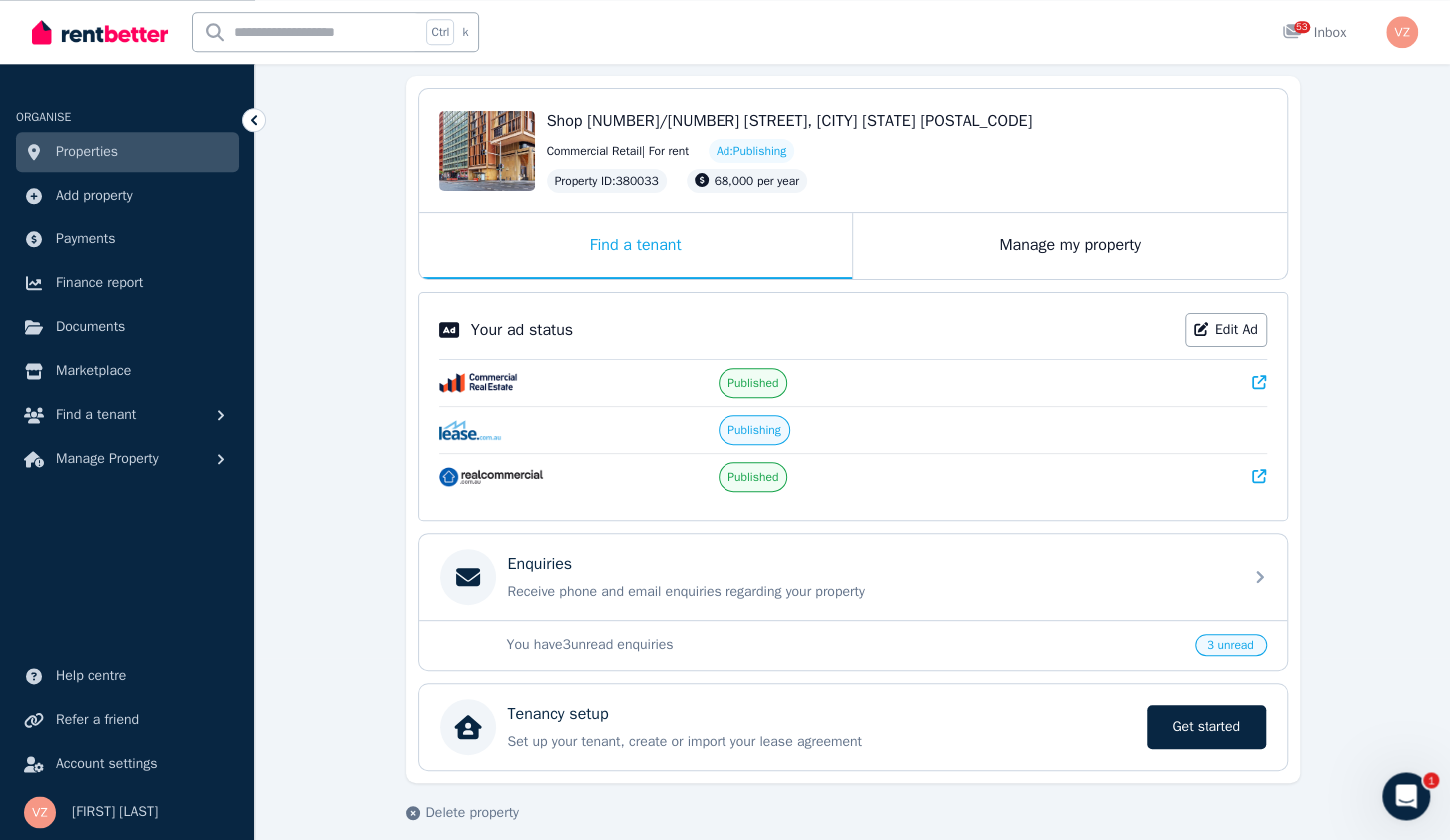 scroll, scrollTop: 192, scrollLeft: 0, axis: vertical 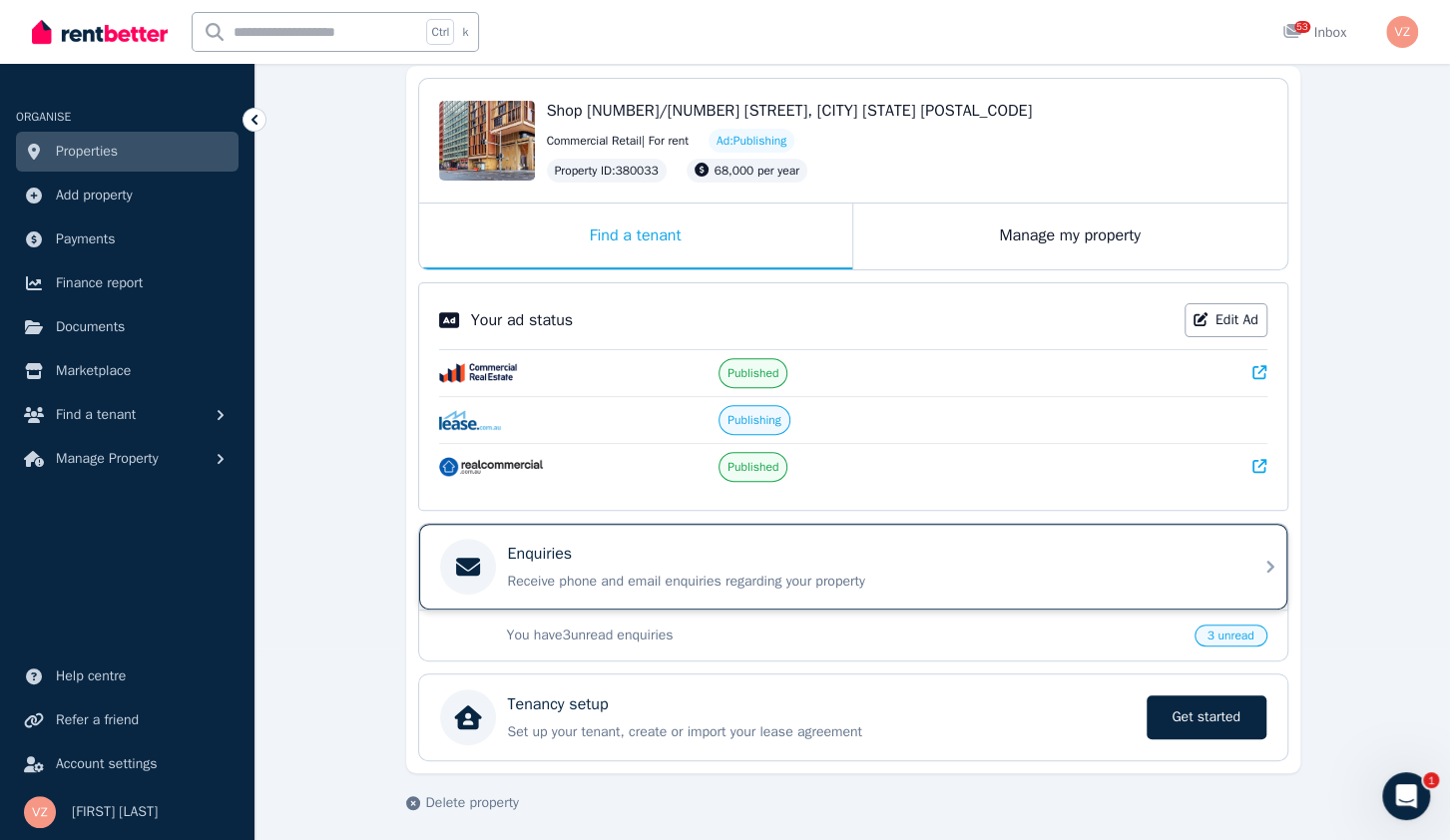 click on "Receive phone and email enquiries regarding your property" at bounding box center [869, 582] 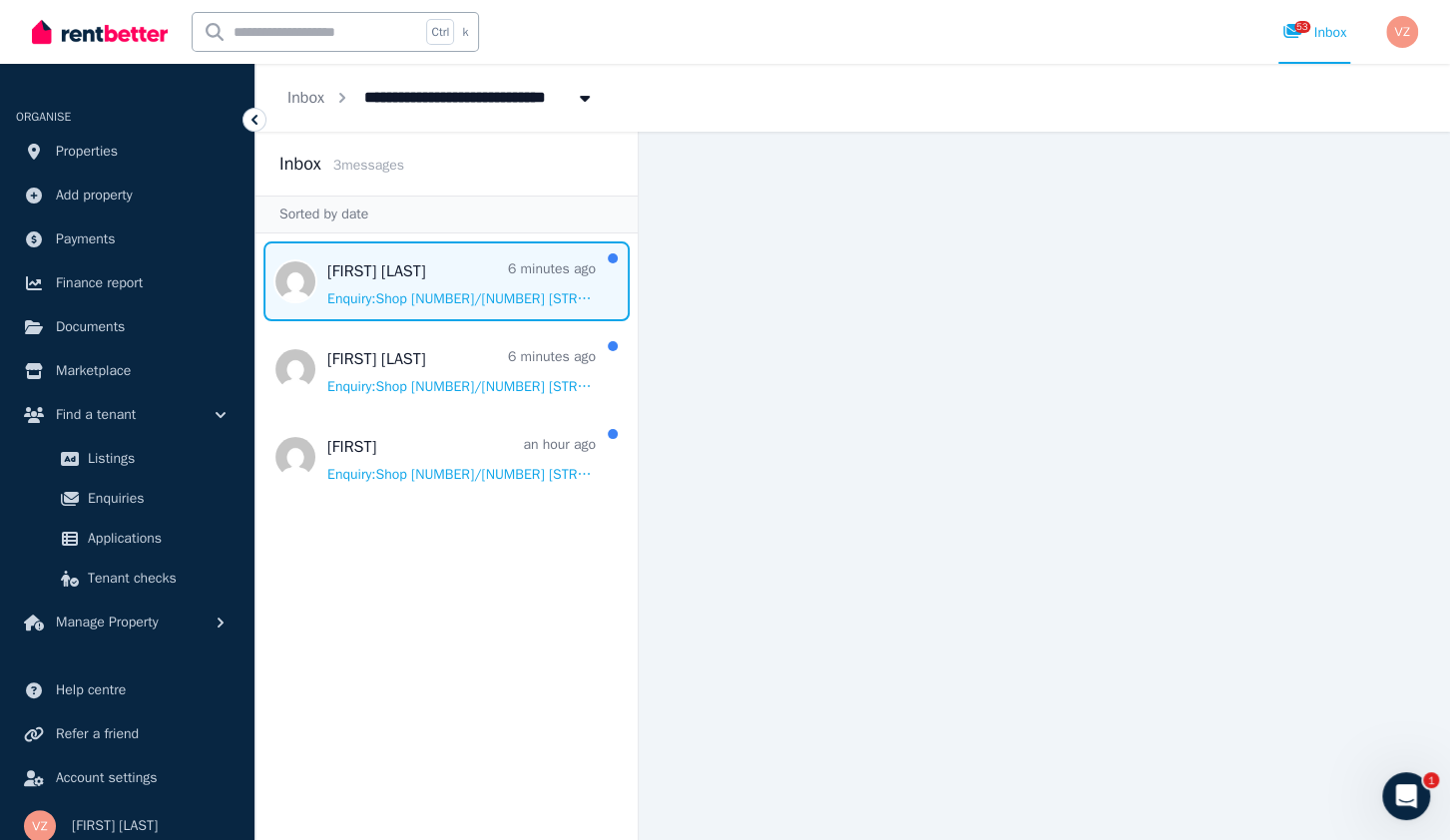 click at bounding box center (446, 281) 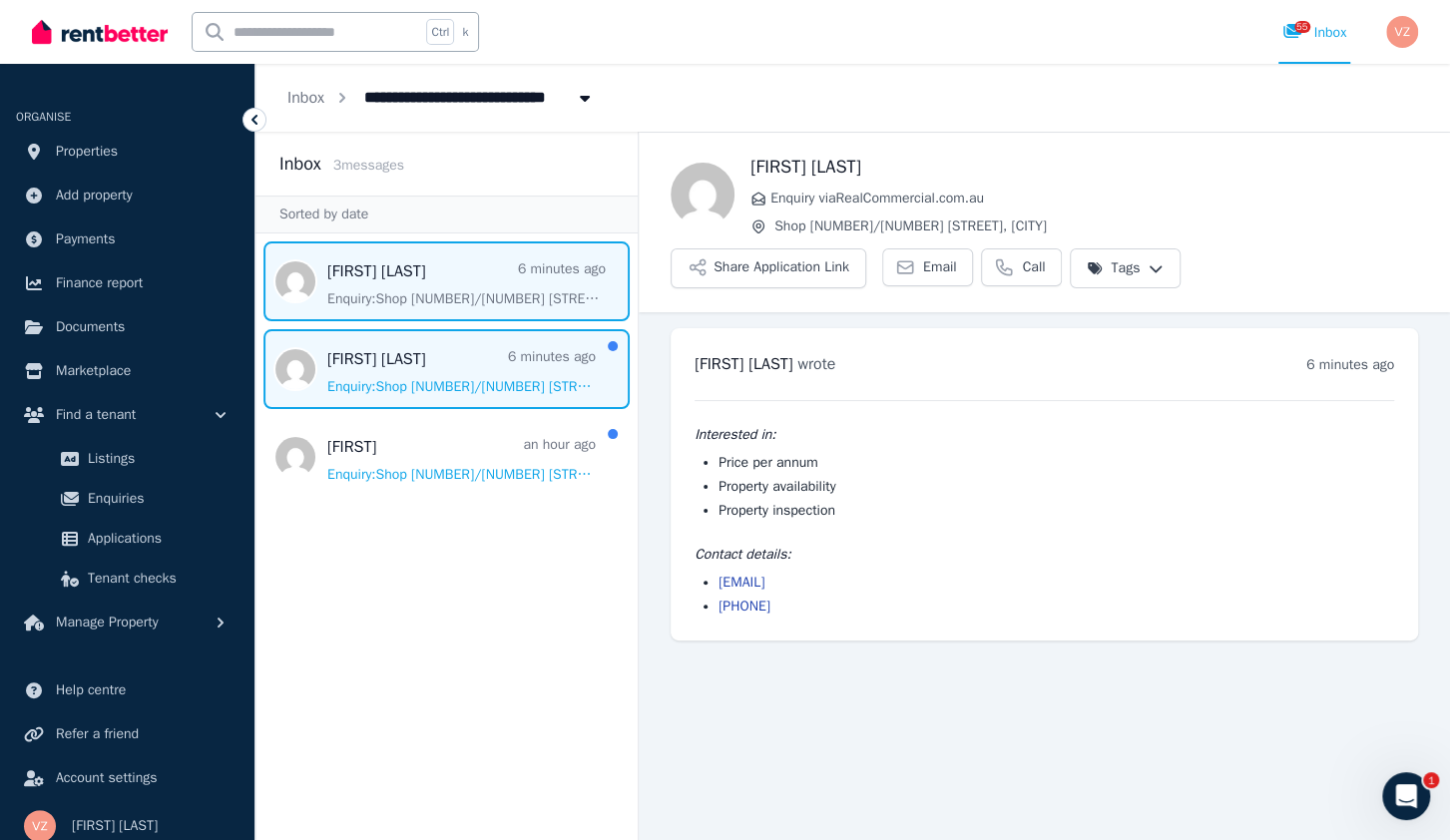 click at bounding box center (446, 369) 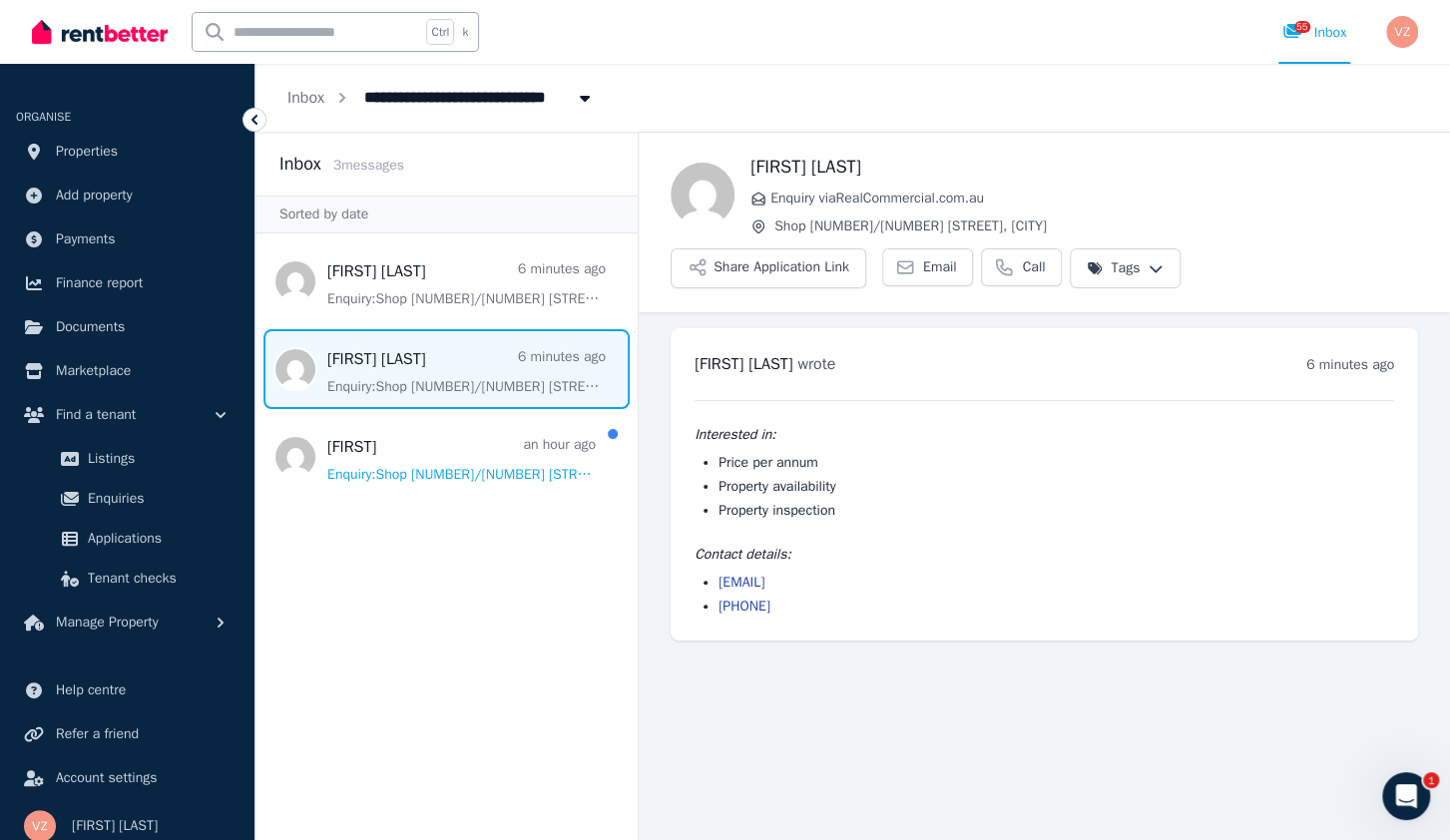 click at bounding box center [446, 369] 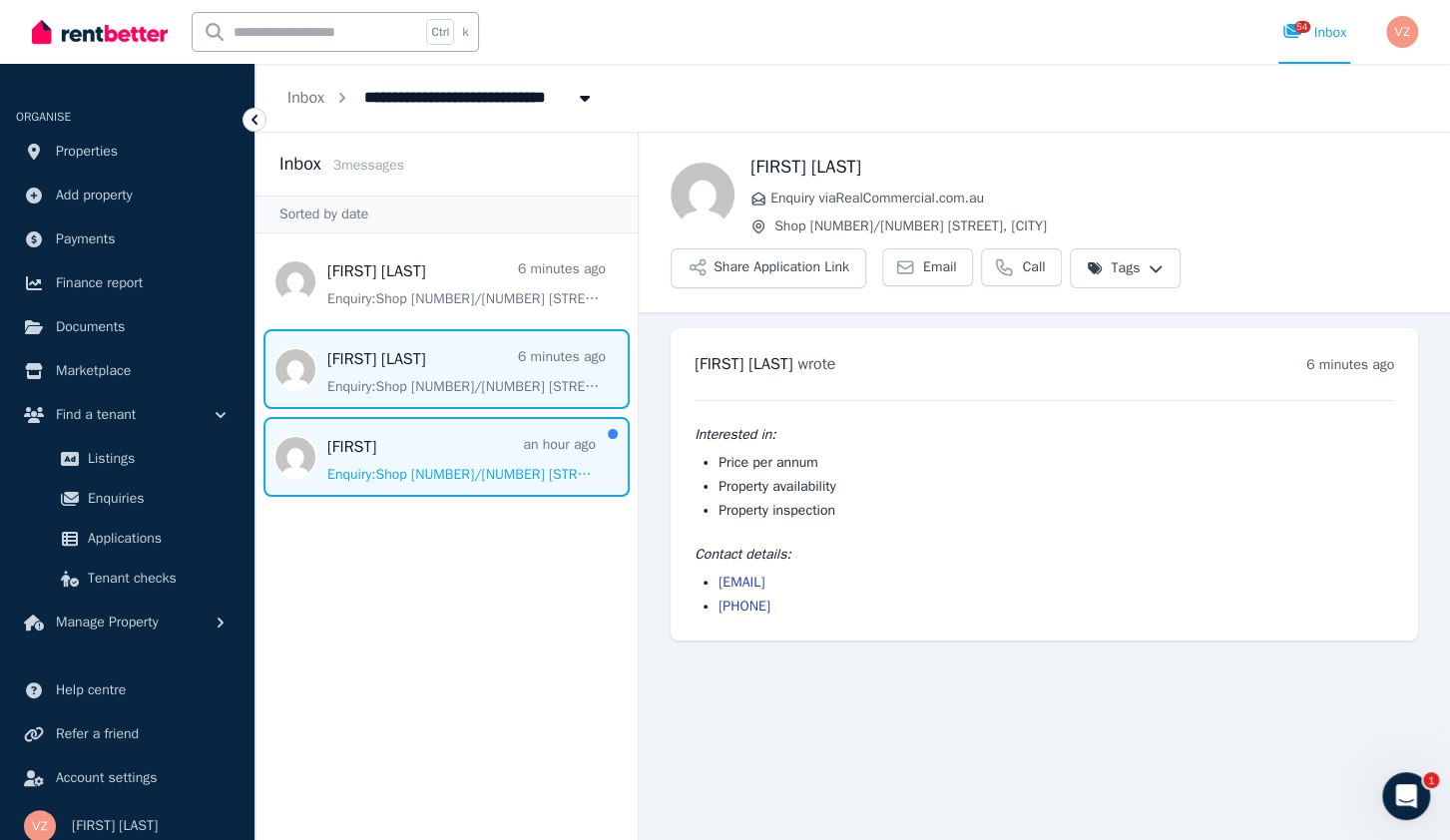 click at bounding box center [446, 457] 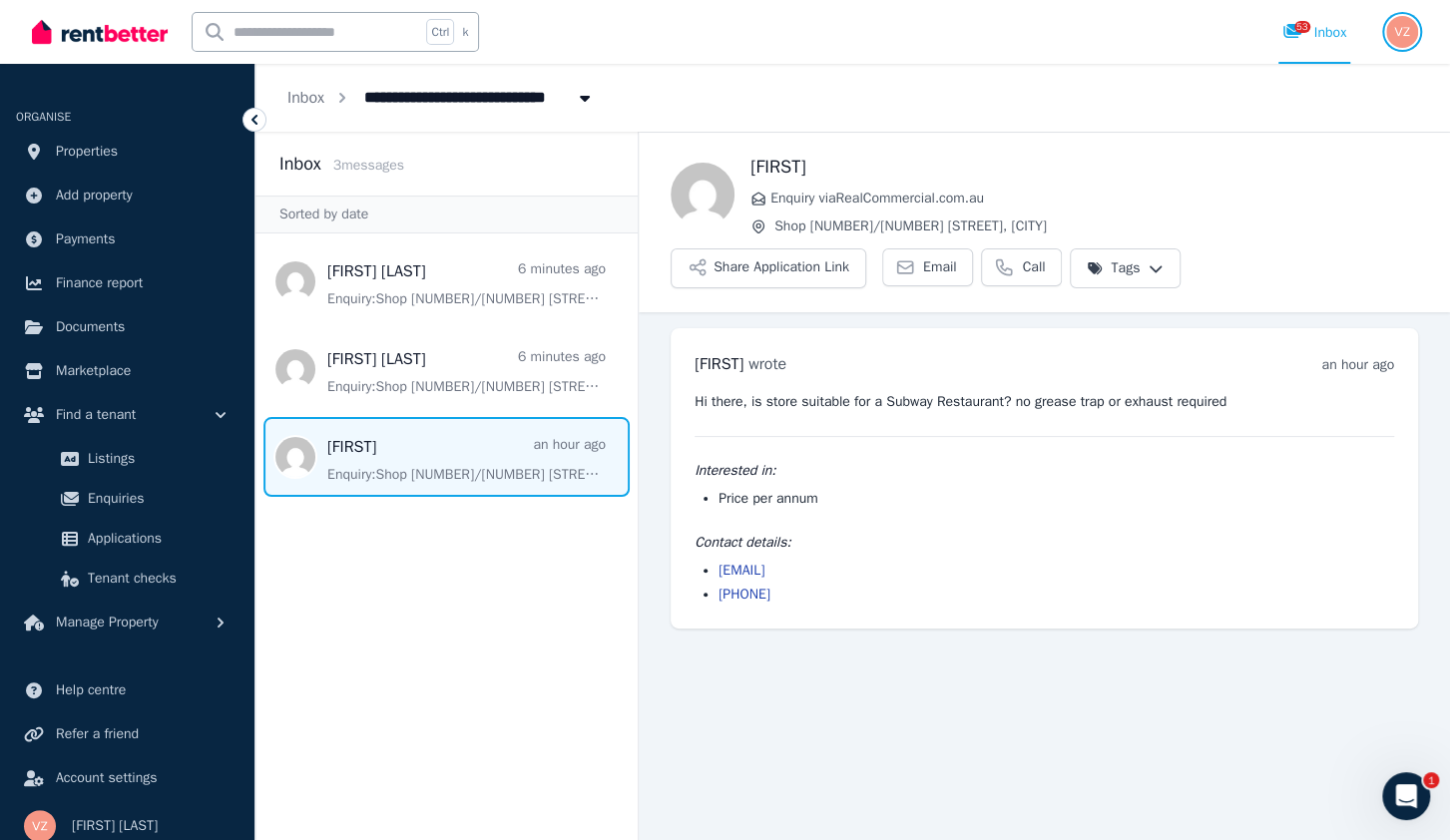 click at bounding box center (1402, 32) 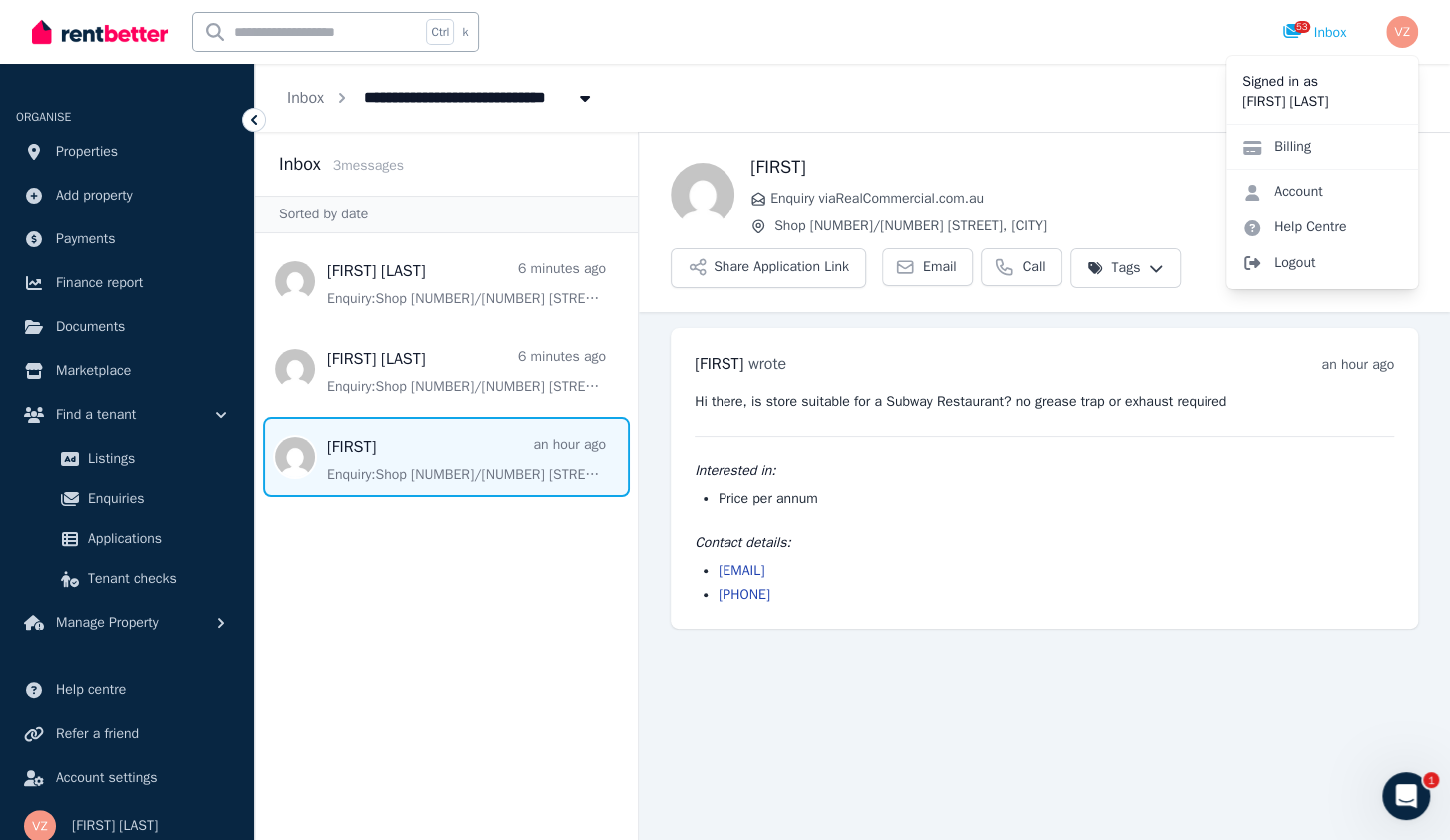 click on "Logout" at bounding box center [1322, 263] 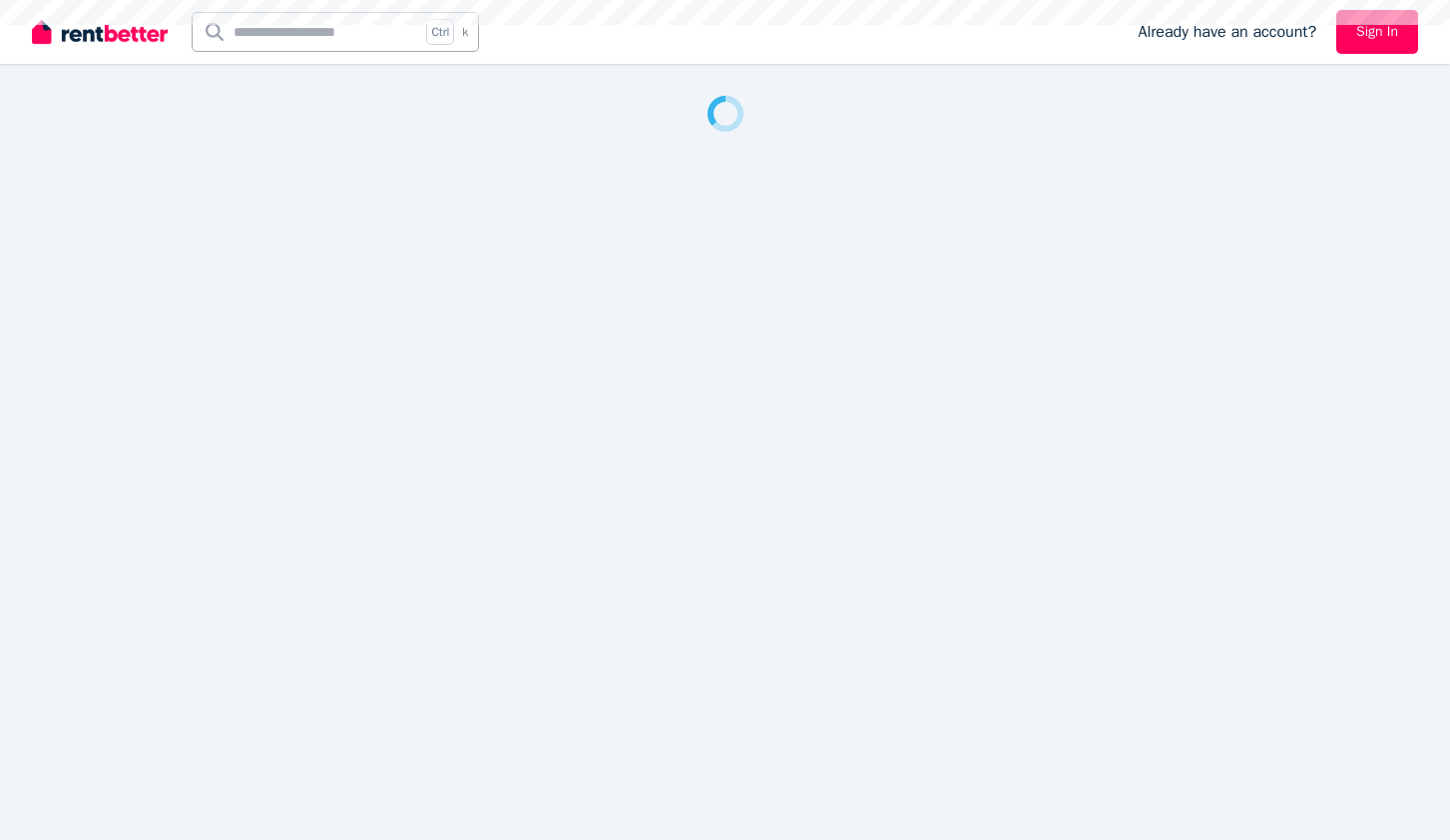 scroll, scrollTop: 0, scrollLeft: 0, axis: both 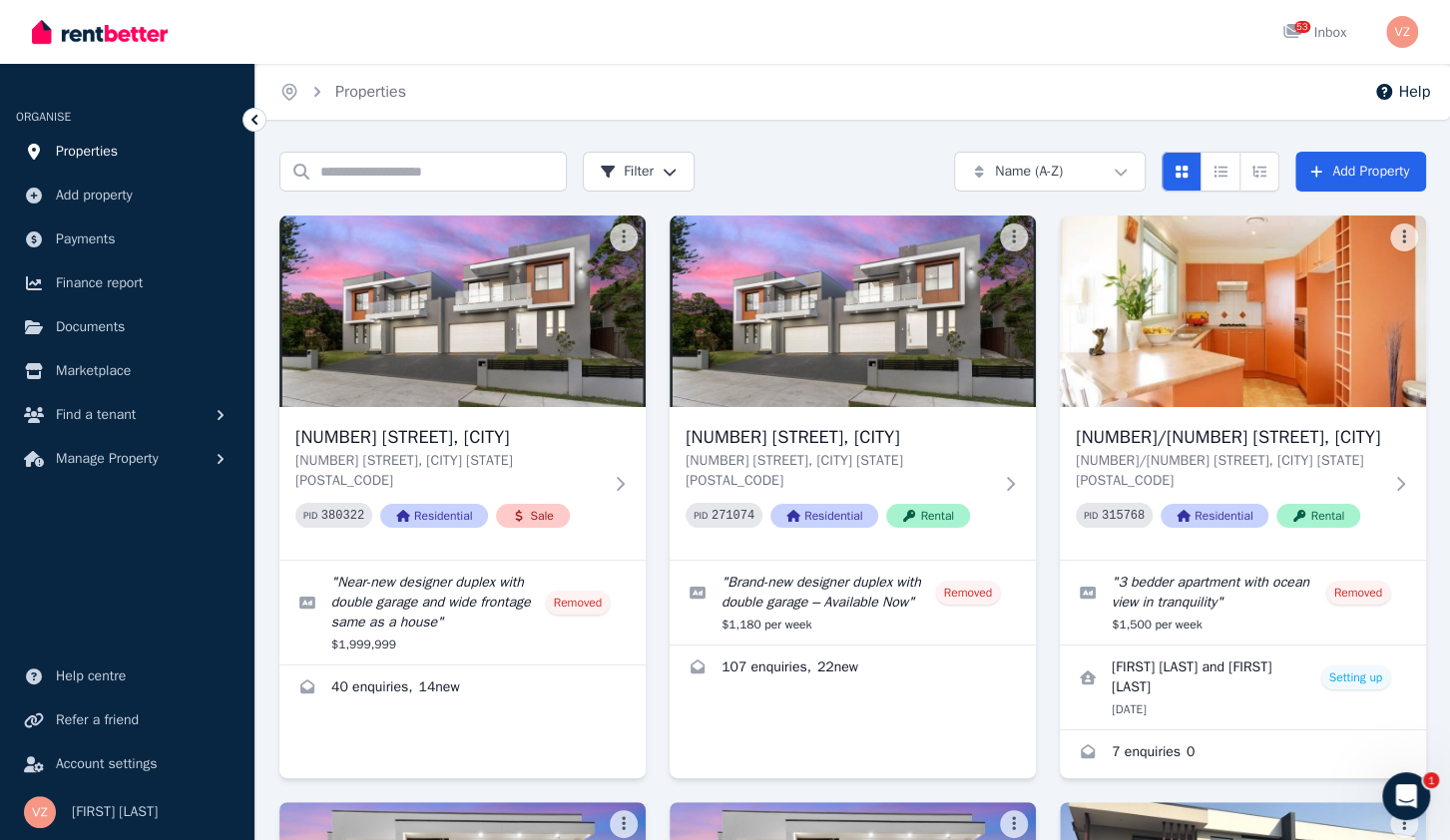click on "Properties" at bounding box center (127, 152) 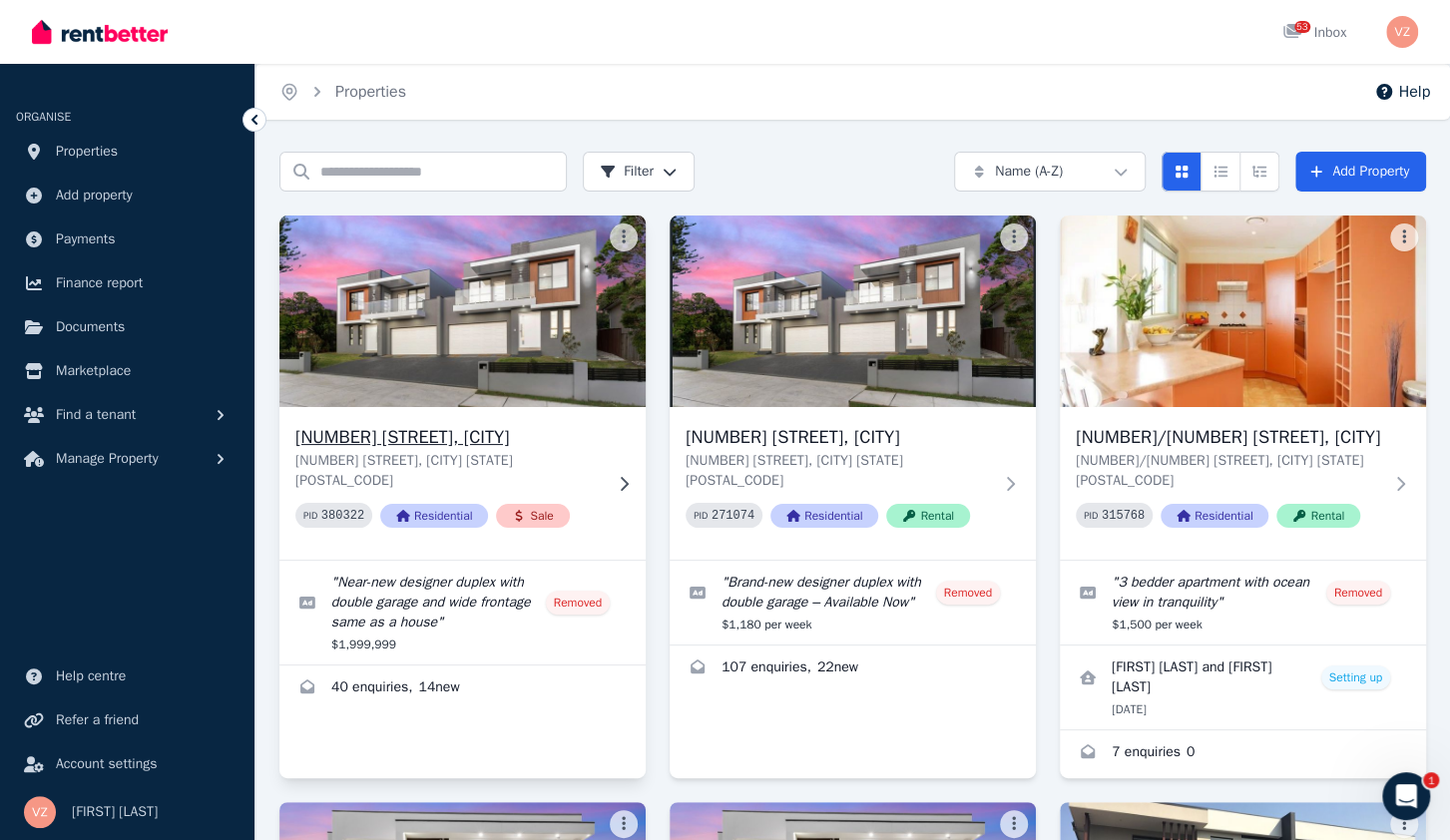 click at bounding box center (462, 311) 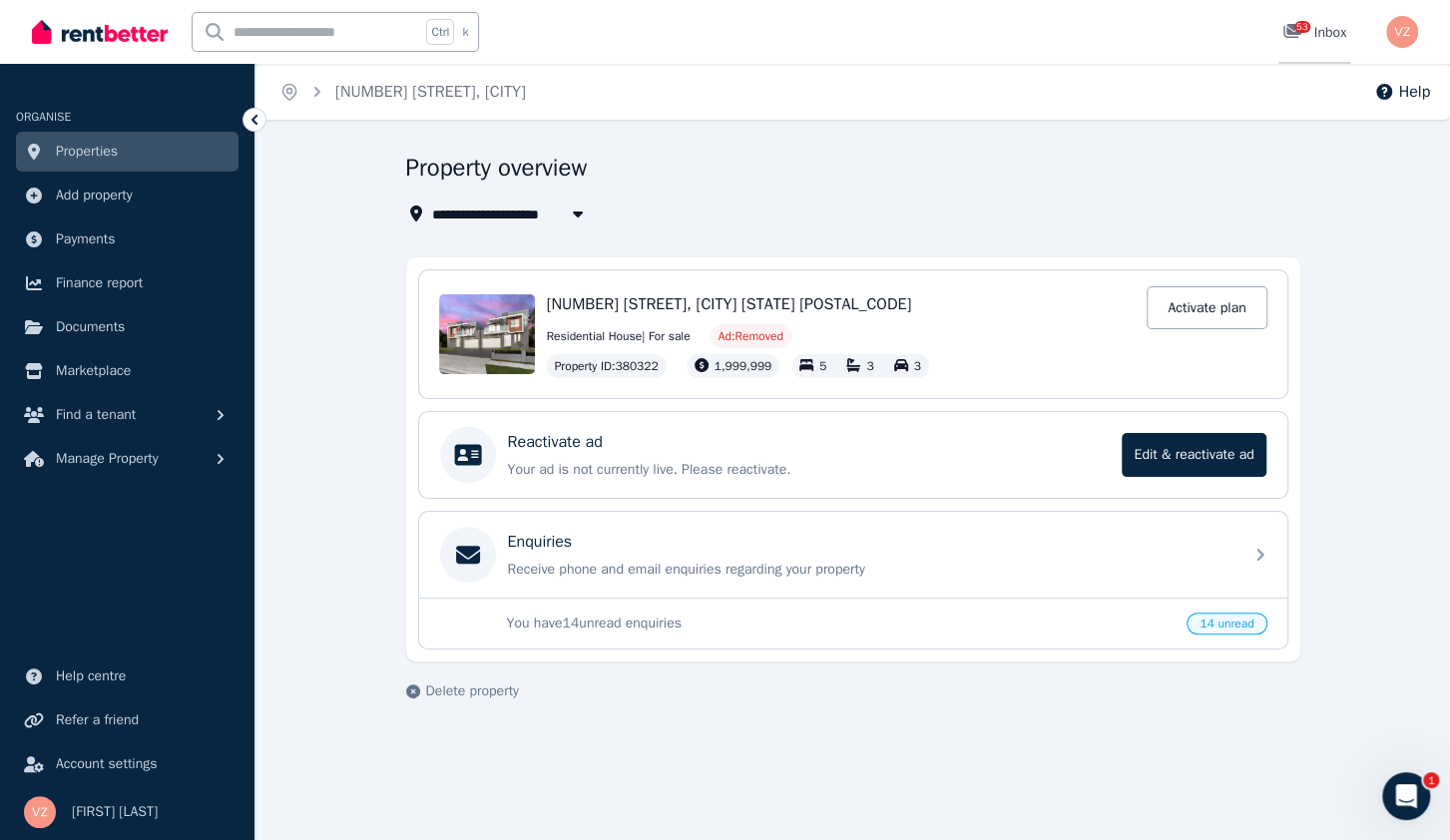 click 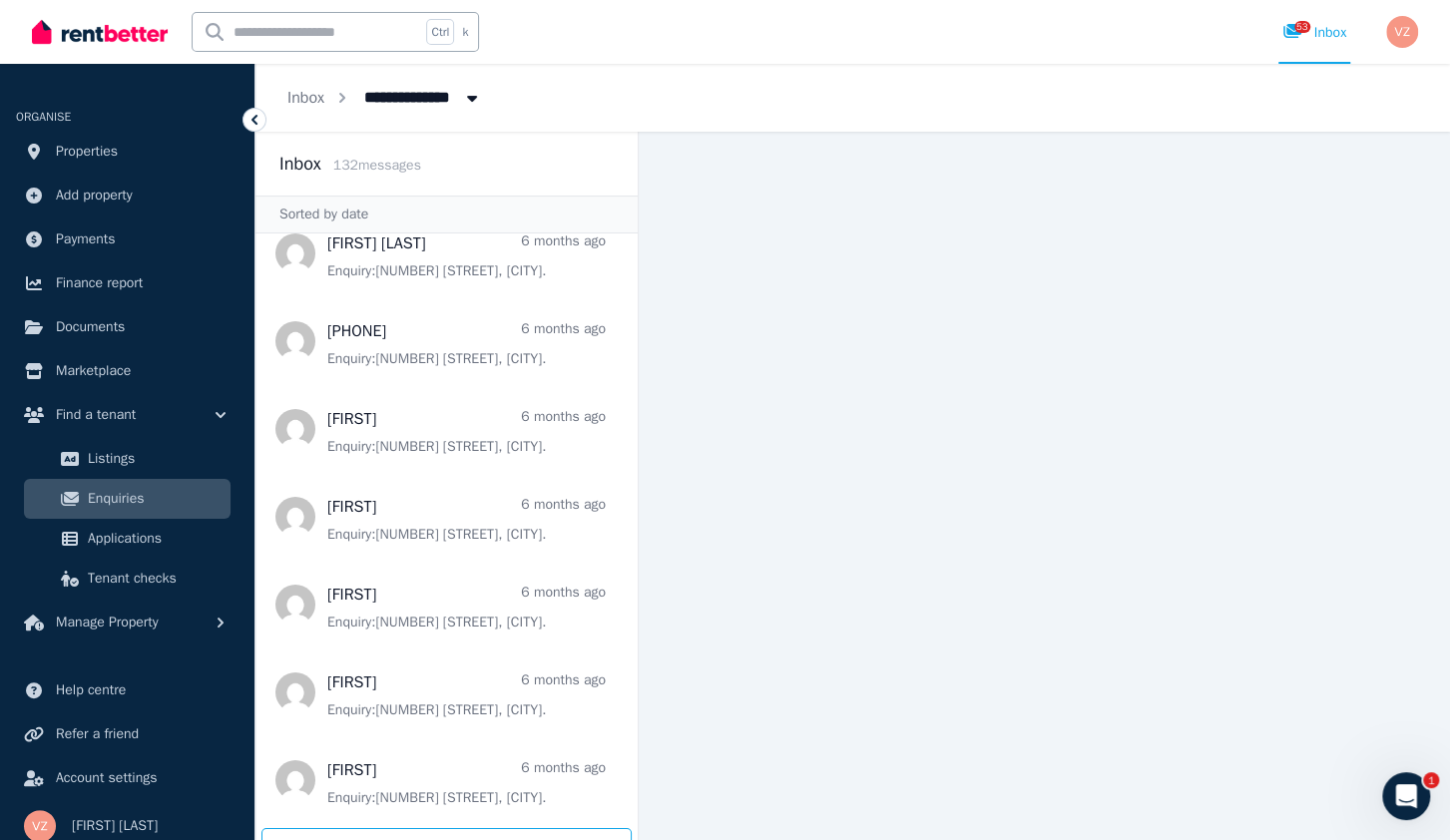 scroll, scrollTop: 3827, scrollLeft: 0, axis: vertical 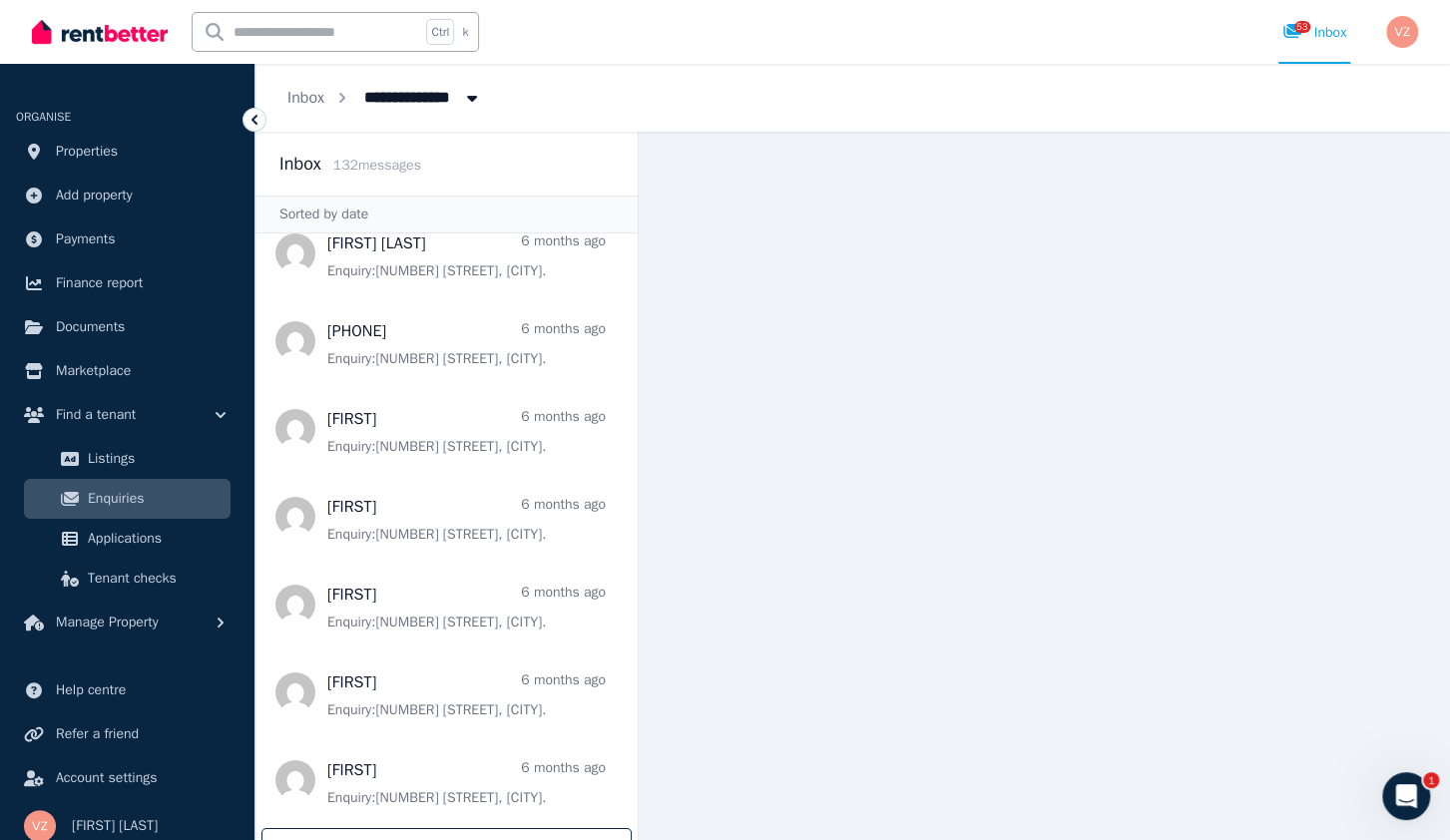 click on "Load more" at bounding box center (446, 847) 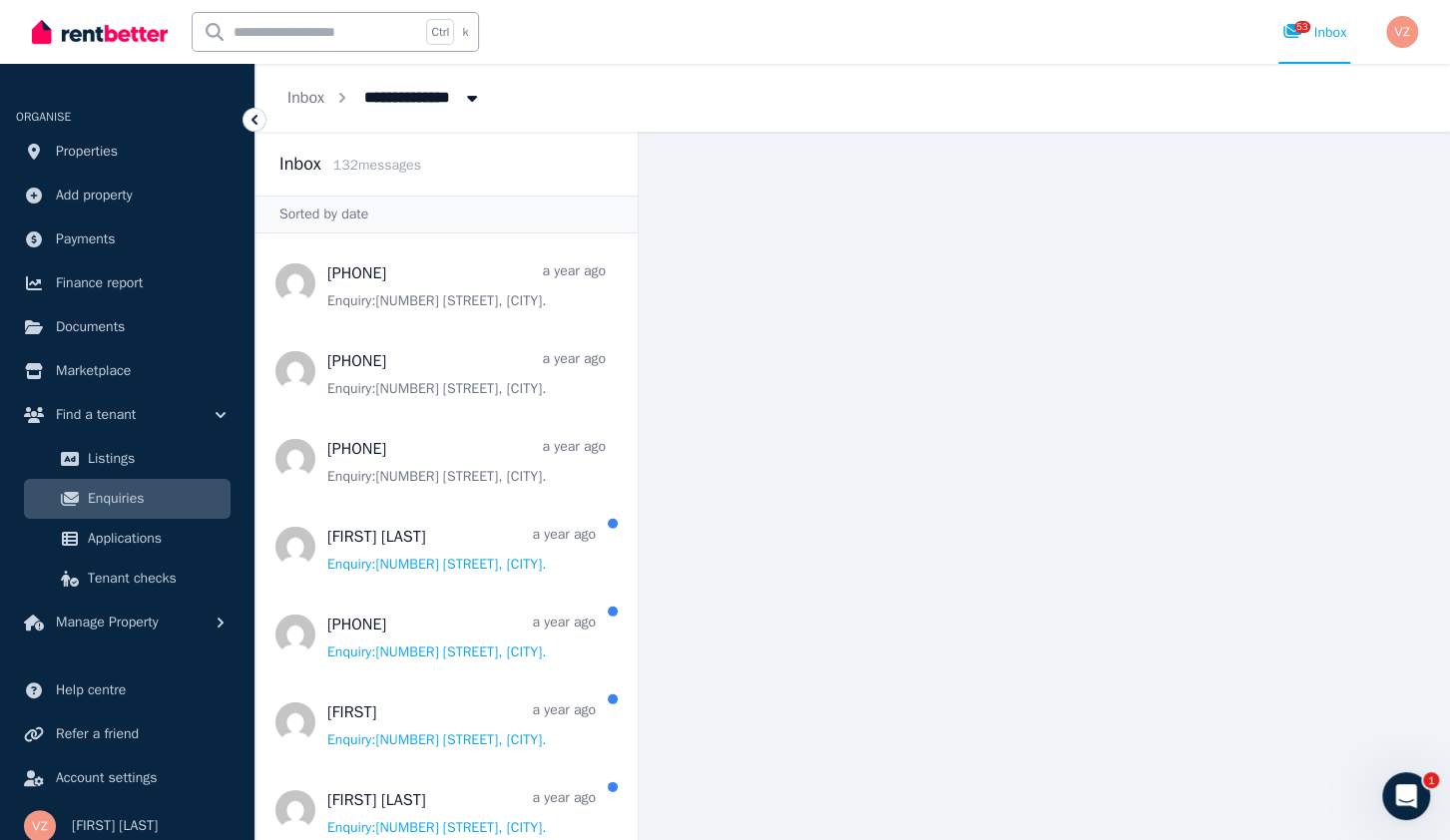 scroll, scrollTop: 8240, scrollLeft: 0, axis: vertical 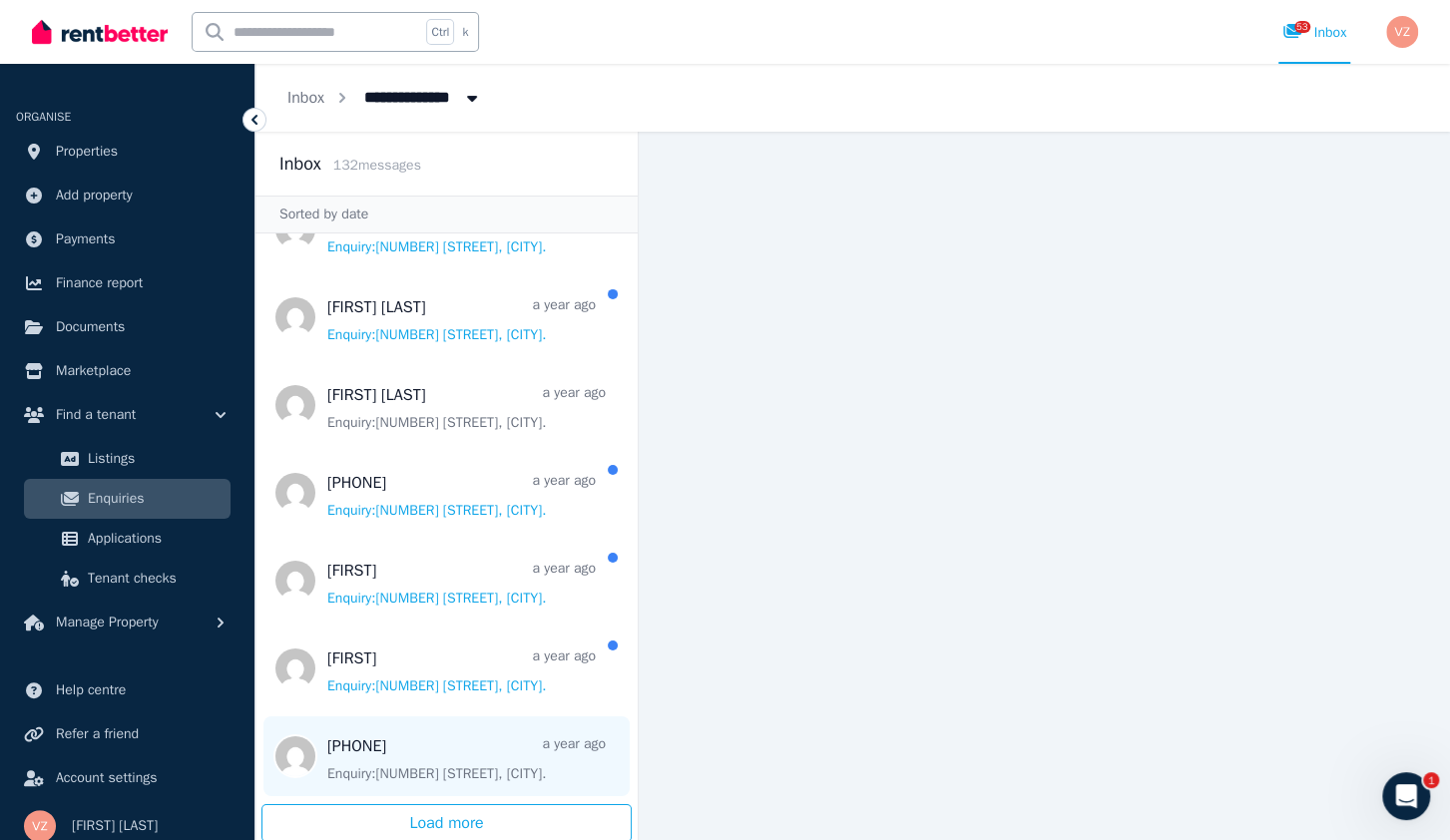 drag, startPoint x: 540, startPoint y: 817, endPoint x: 560, endPoint y: 761, distance: 59.464275 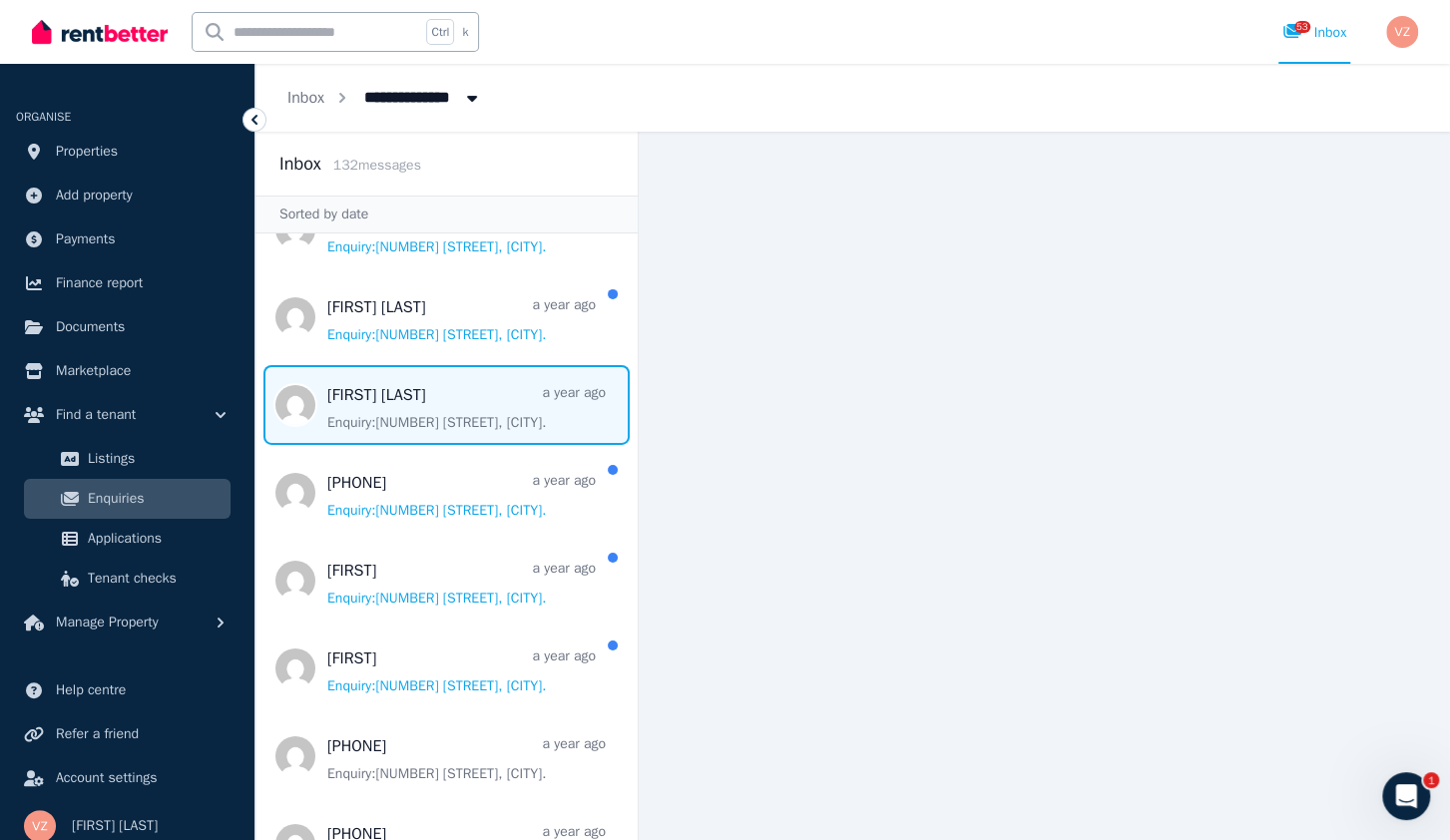 click at bounding box center (446, 405) 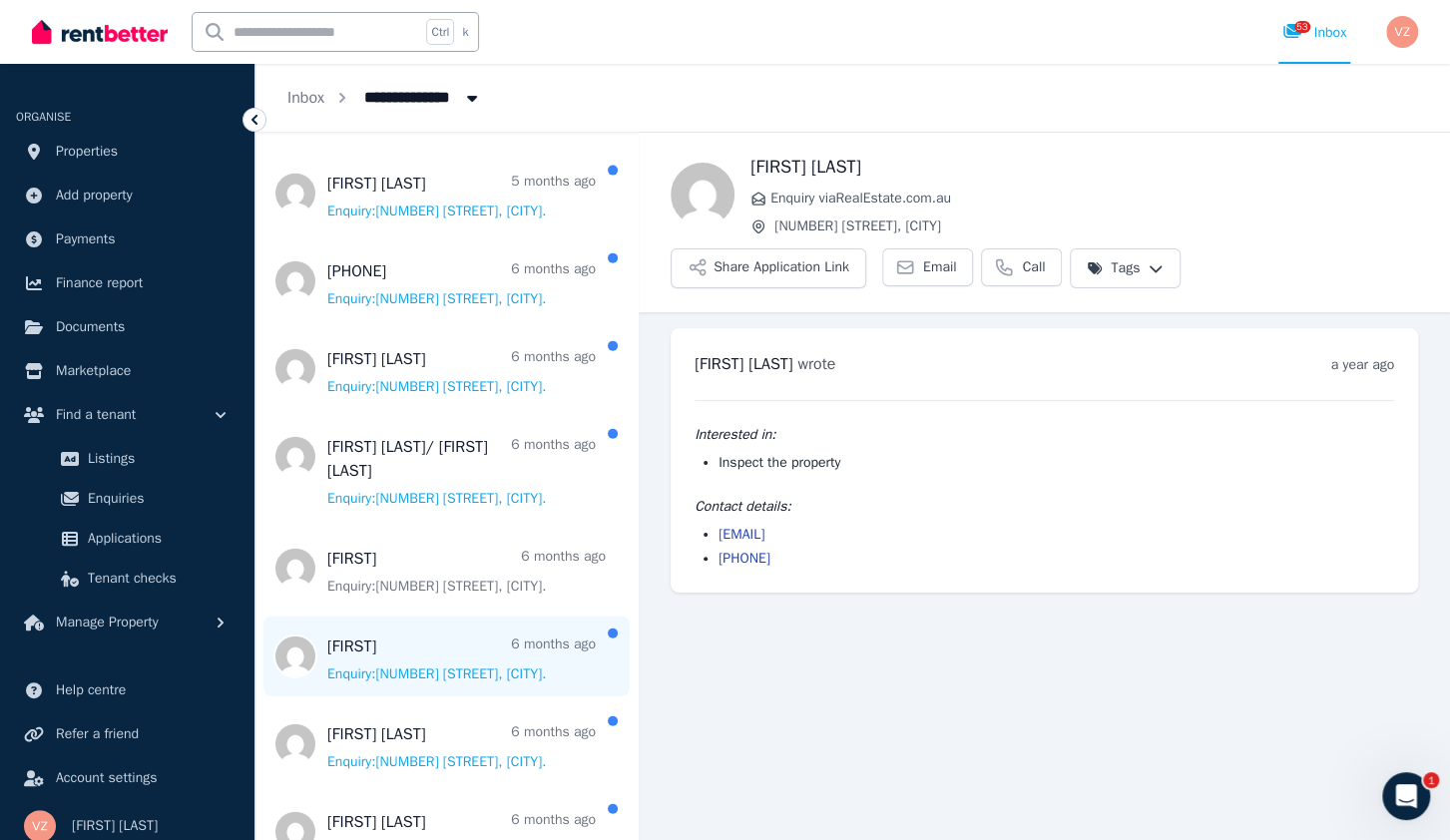 scroll, scrollTop: 2682, scrollLeft: 0, axis: vertical 